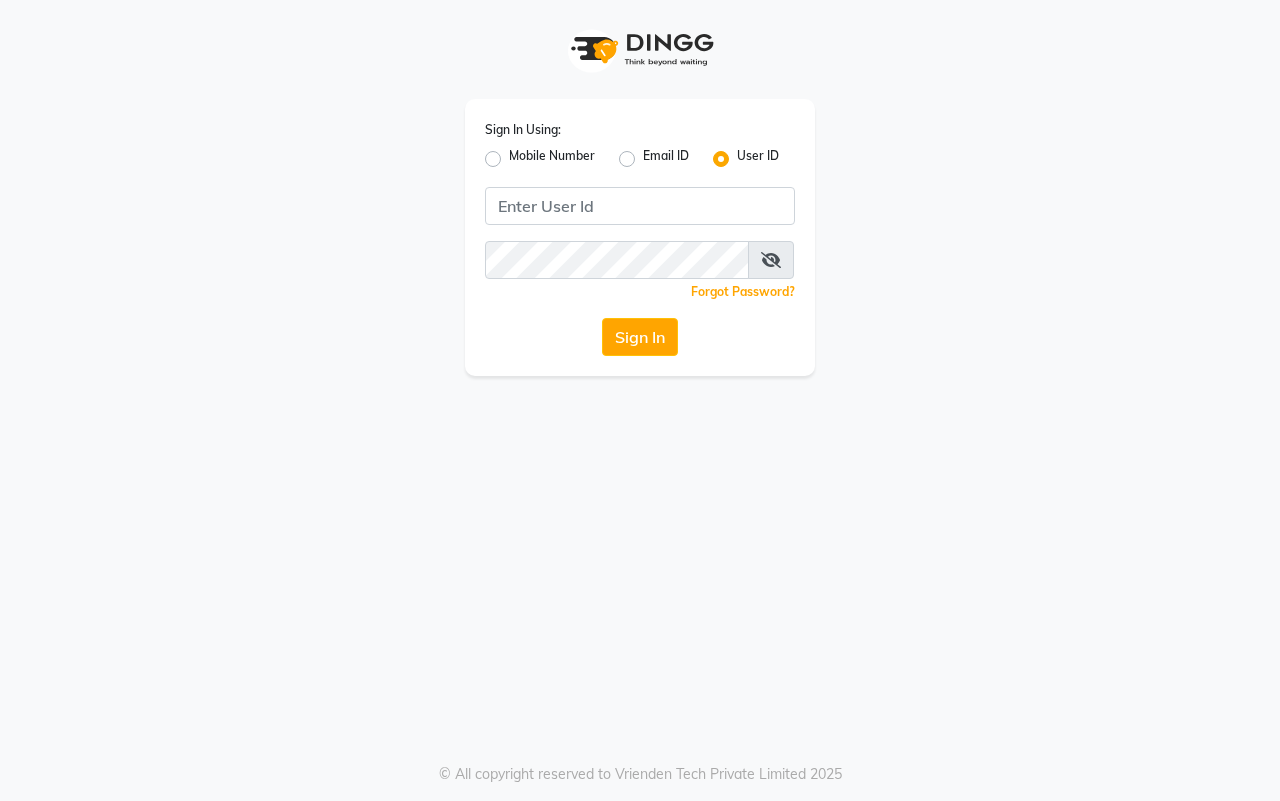 scroll, scrollTop: 0, scrollLeft: 0, axis: both 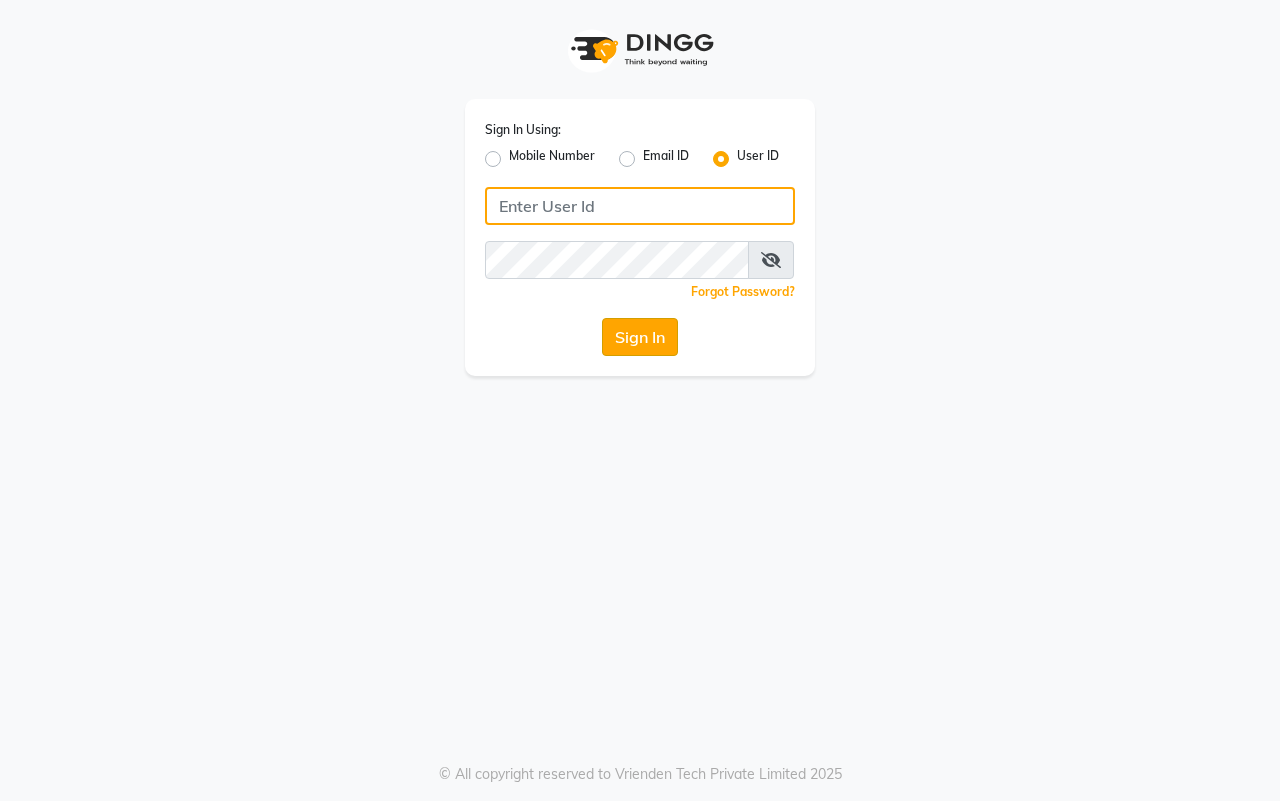 type on "[PHONE]" 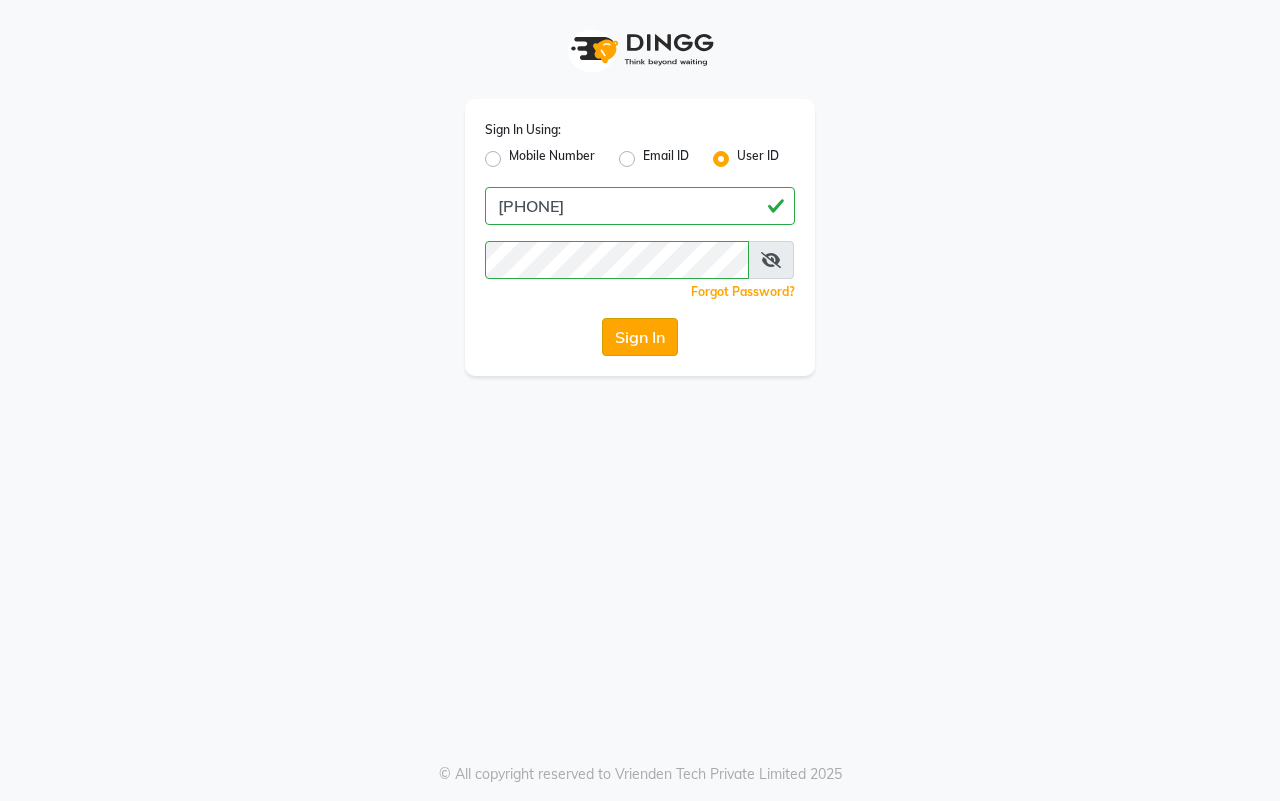 click on "Sign In" 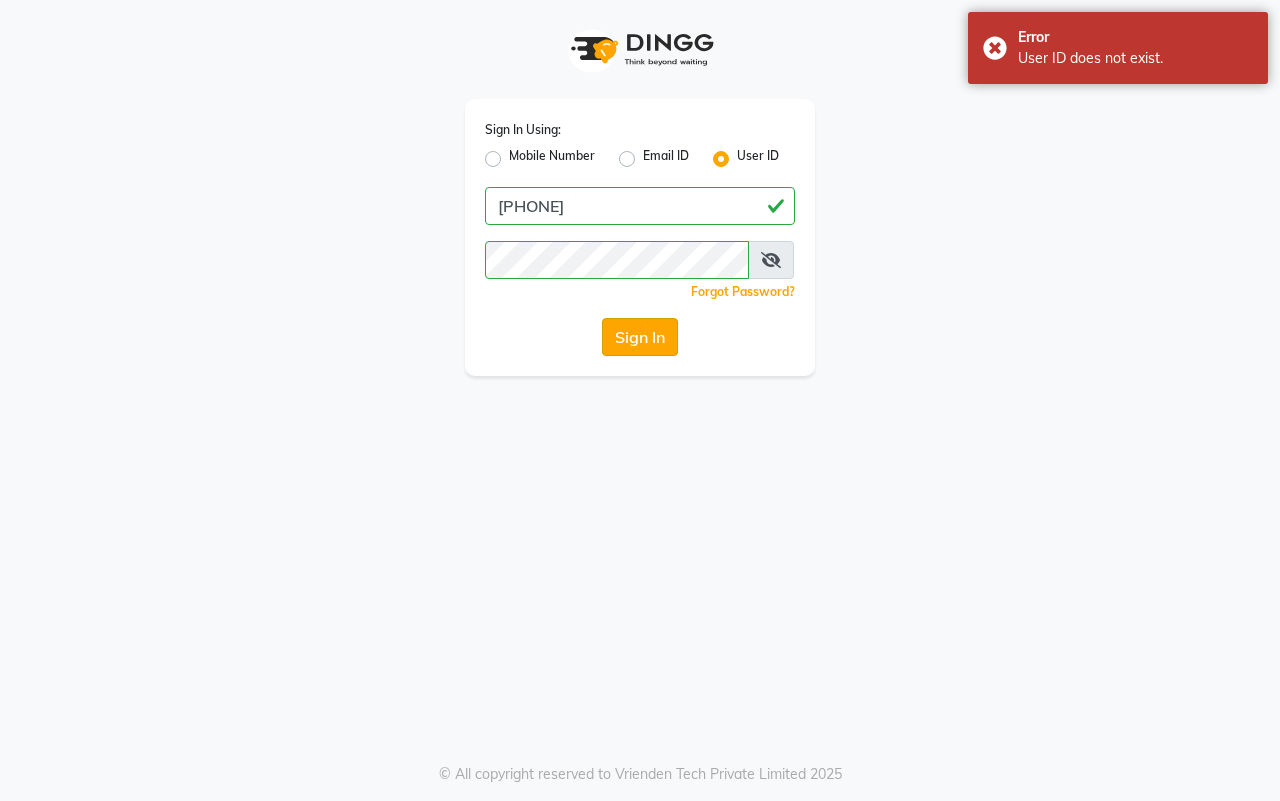 click on "Sign In" 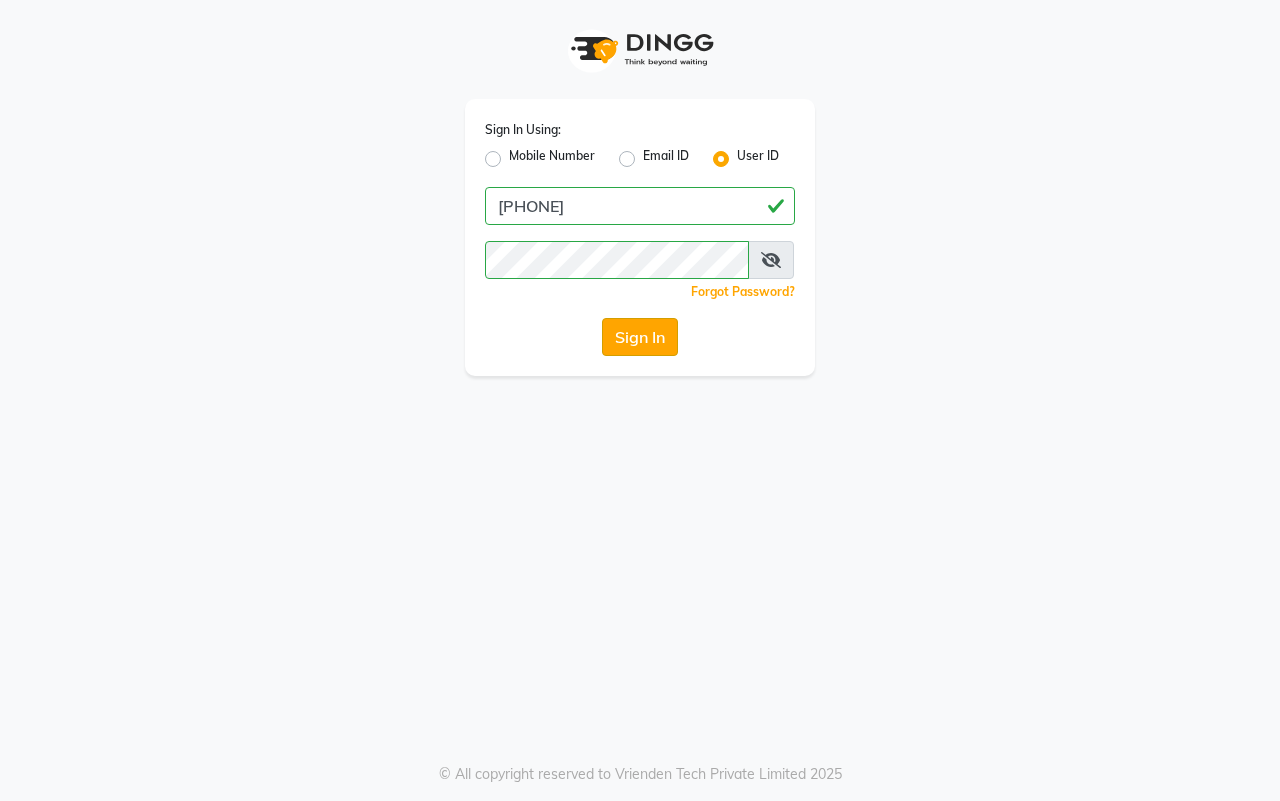 click on "Sign In" 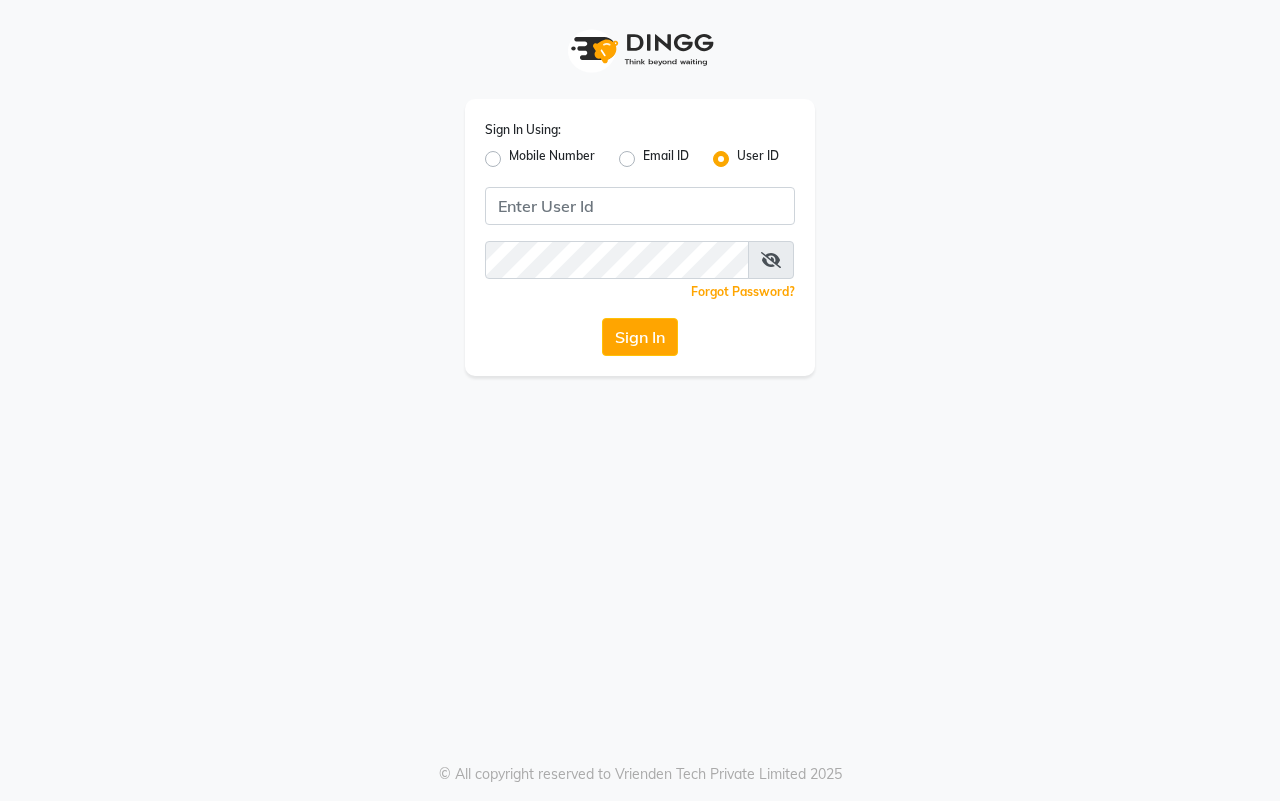 scroll, scrollTop: 0, scrollLeft: 0, axis: both 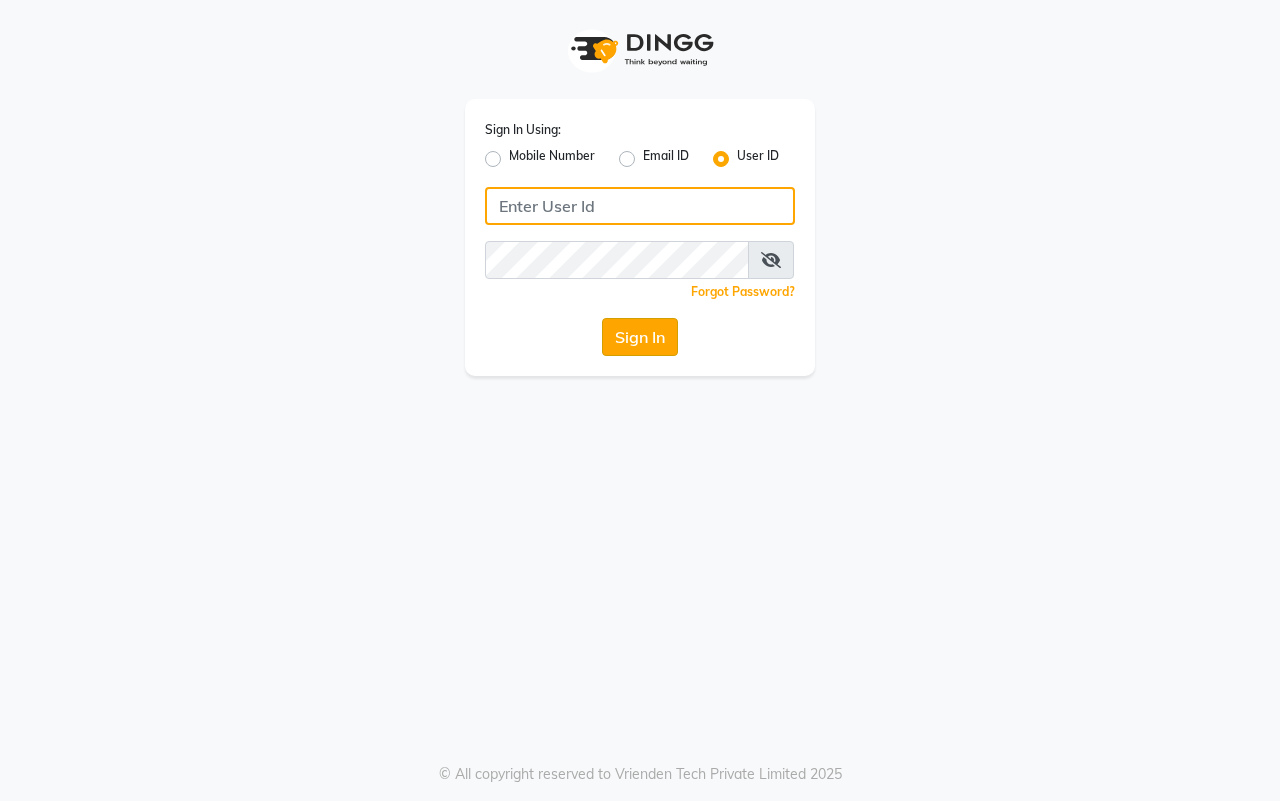 type on "[PHONE]" 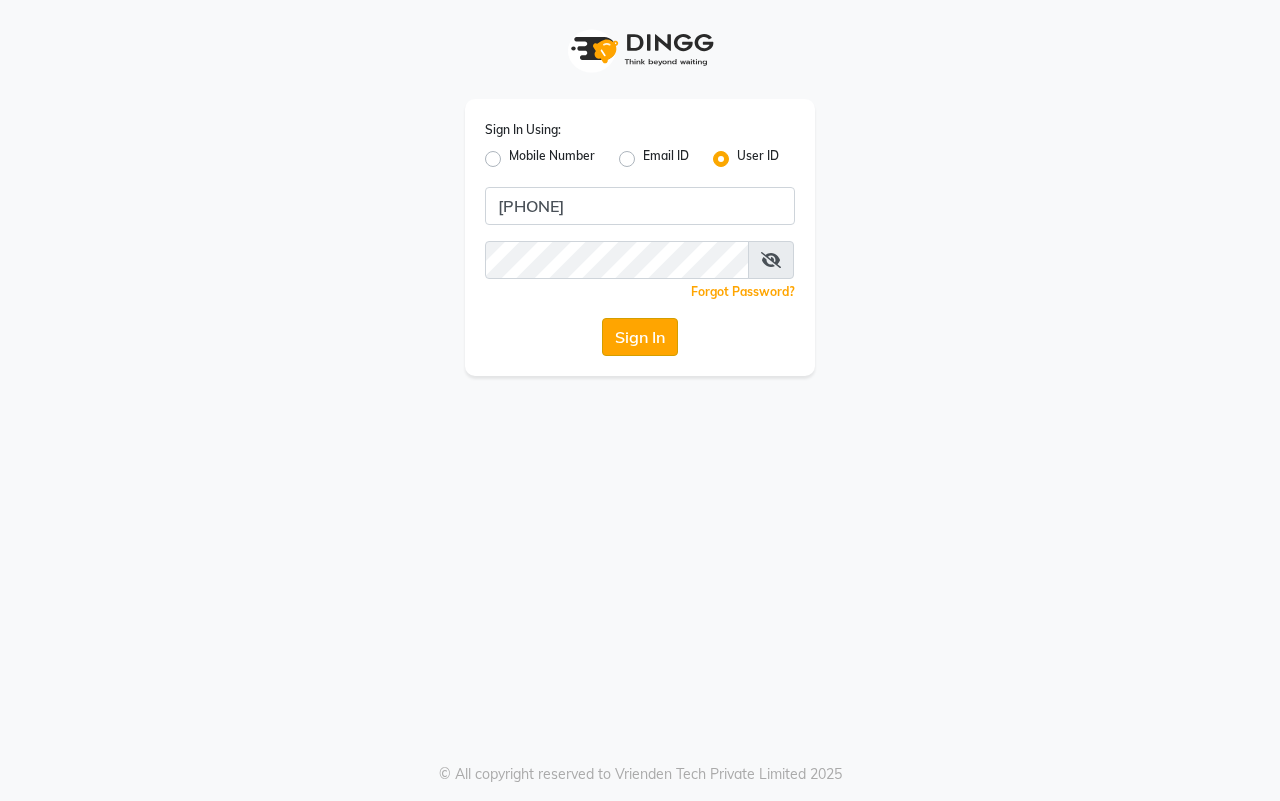 click on "Sign In" 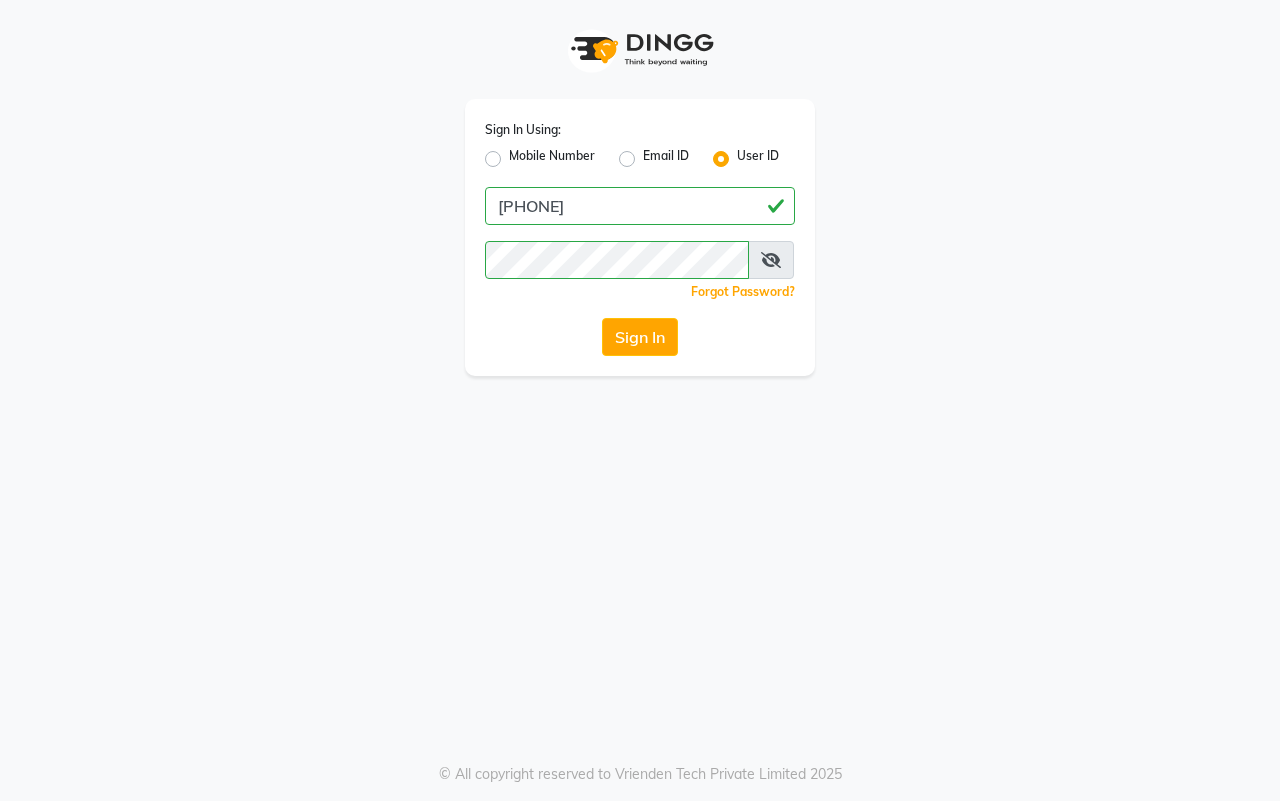 click on "Sign In Using: Mobile Number Email ID User ID 7666948584  Remember me Forgot Password?  Sign In   © All copyright reserved to Vrienden Tech Private Limited 2025" 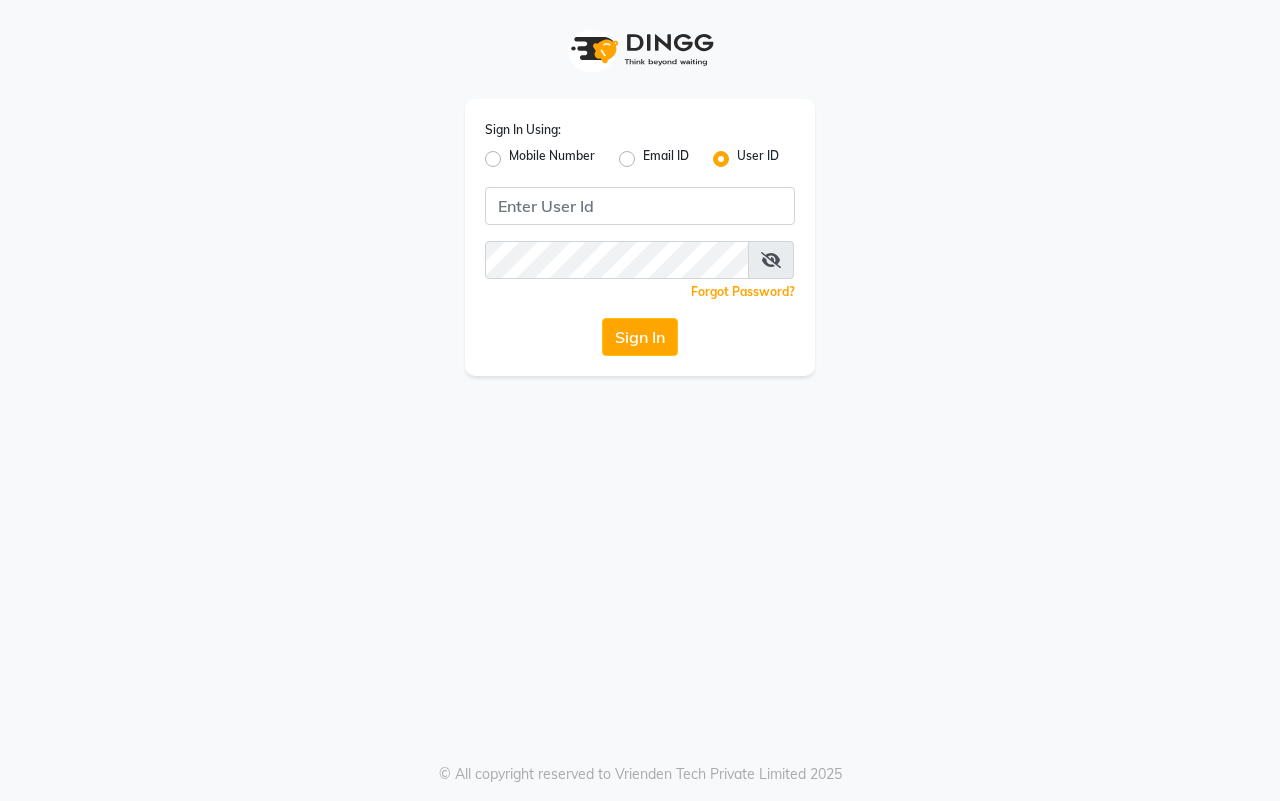 scroll, scrollTop: 0, scrollLeft: 0, axis: both 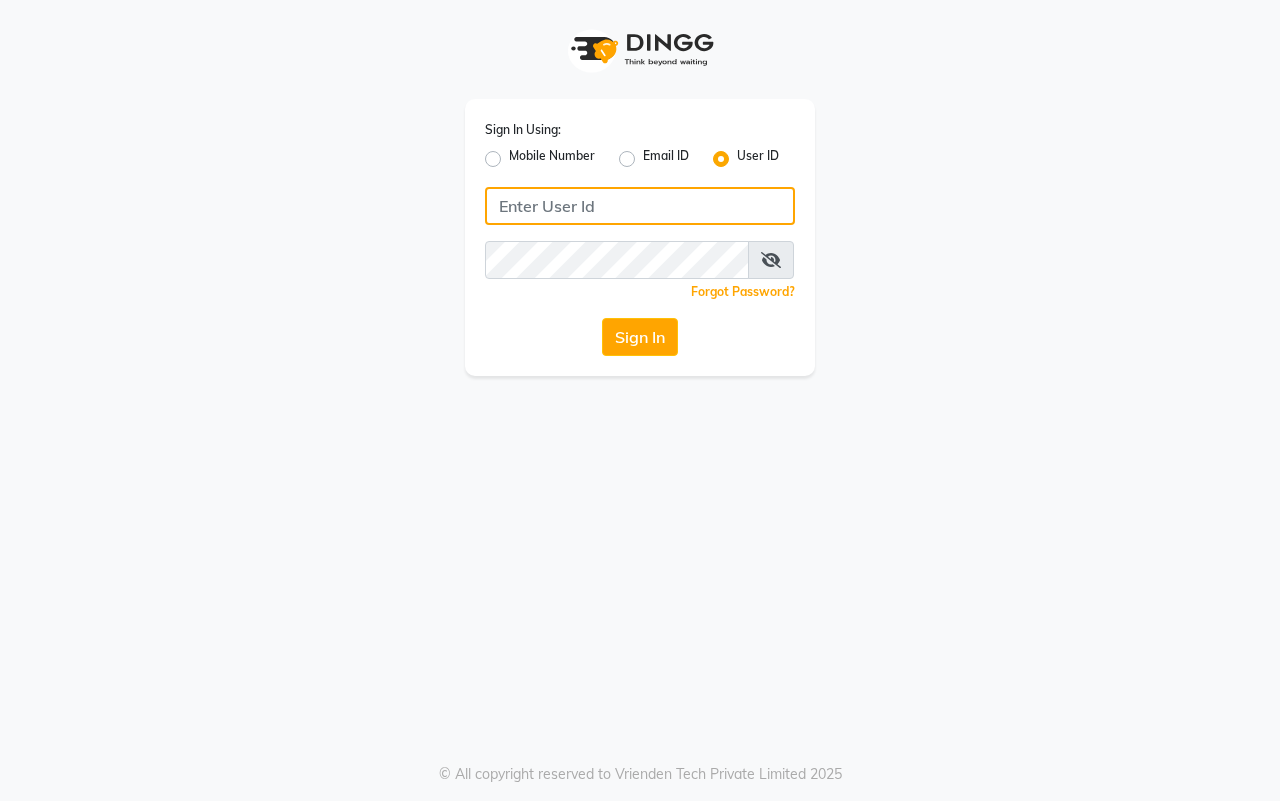 type on "[PHONE]" 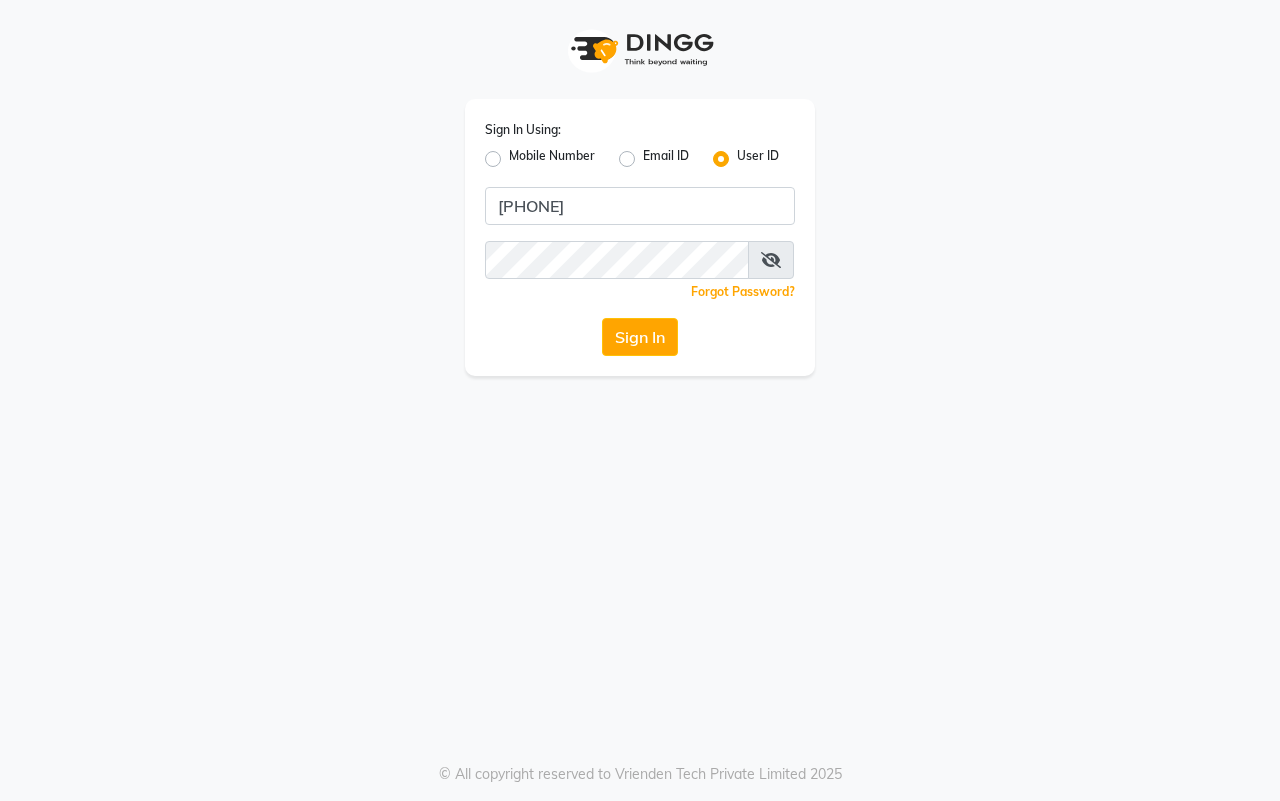 click at bounding box center [771, 260] 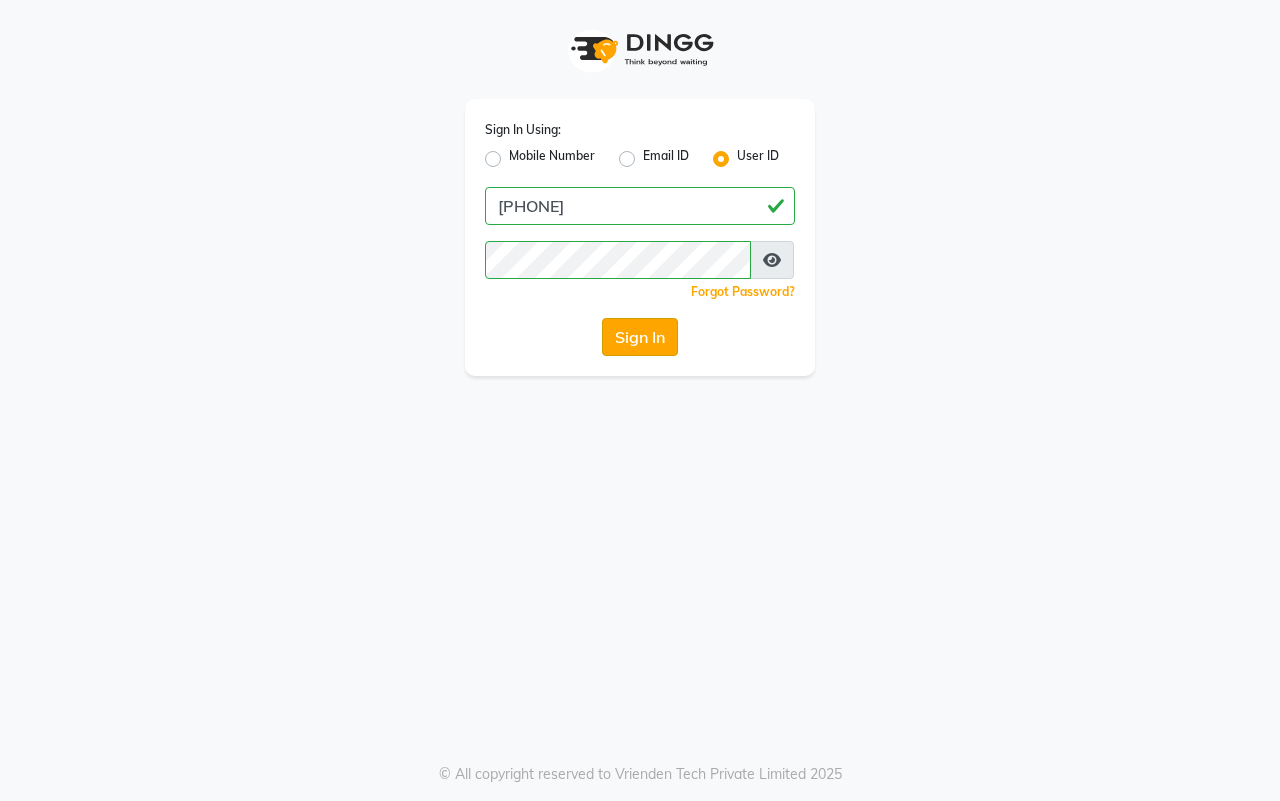 click on "Sign In" 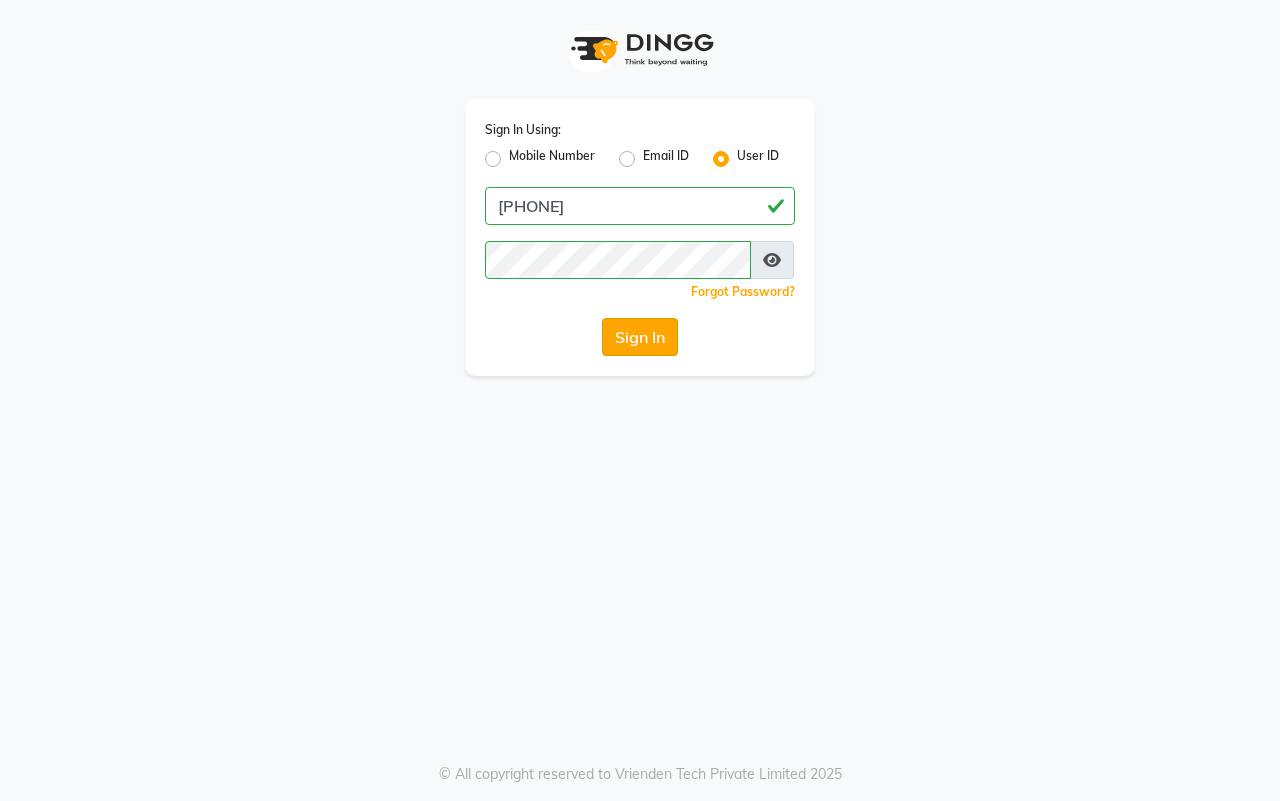 click on "Sign In" 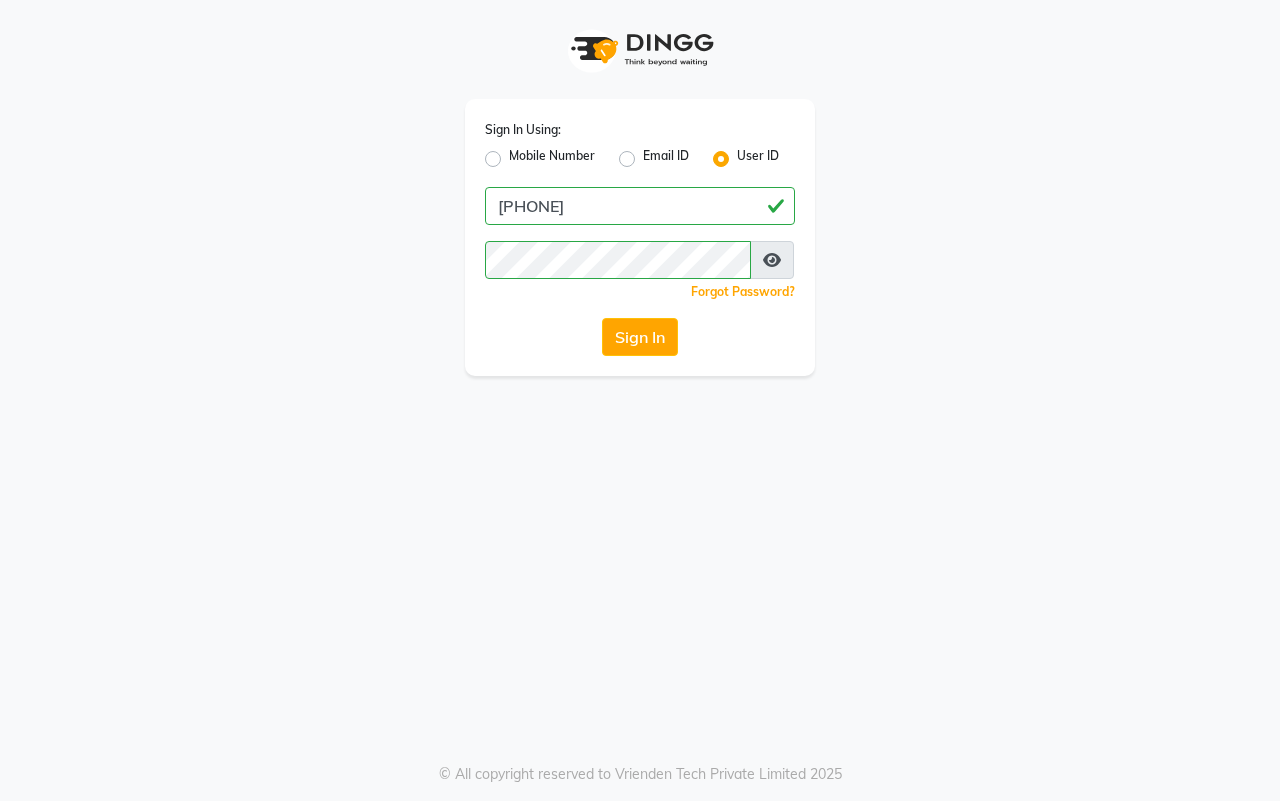 click on "Mobile Number" 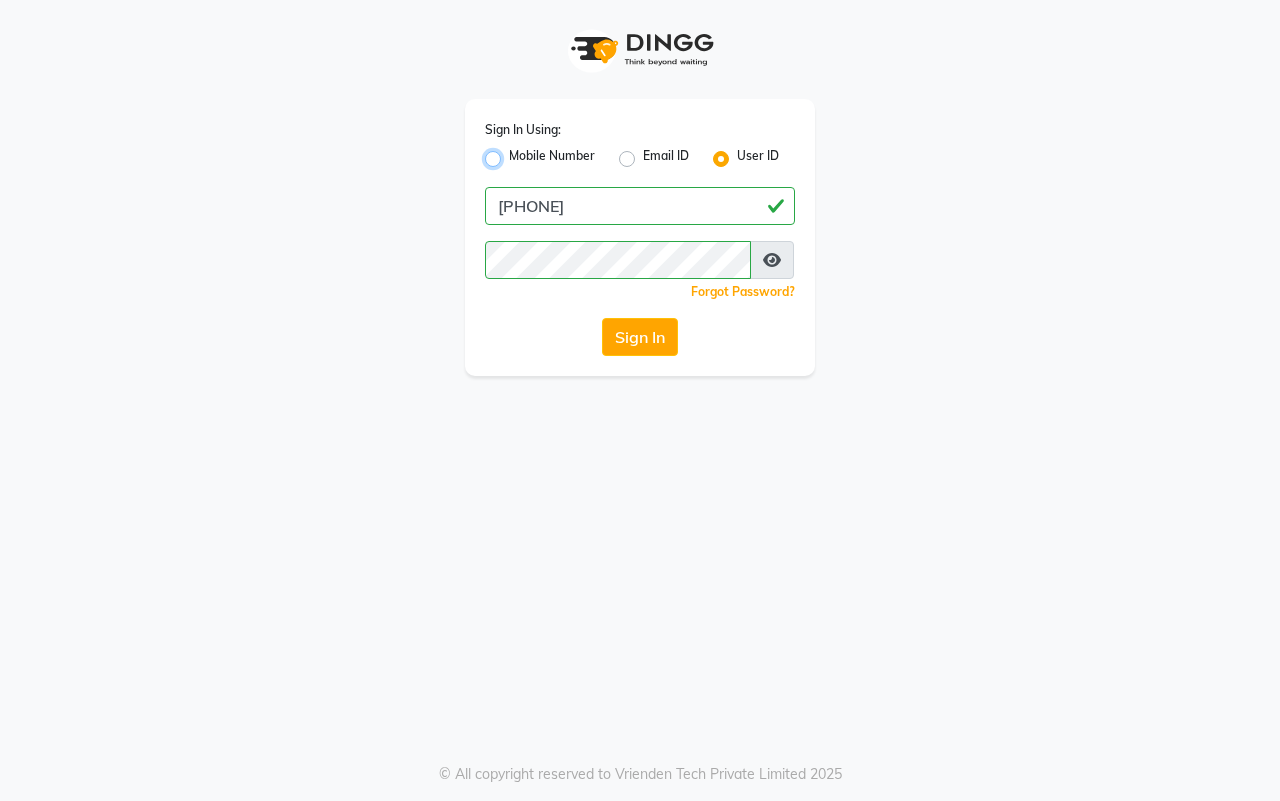 click on "Mobile Number" at bounding box center [515, 153] 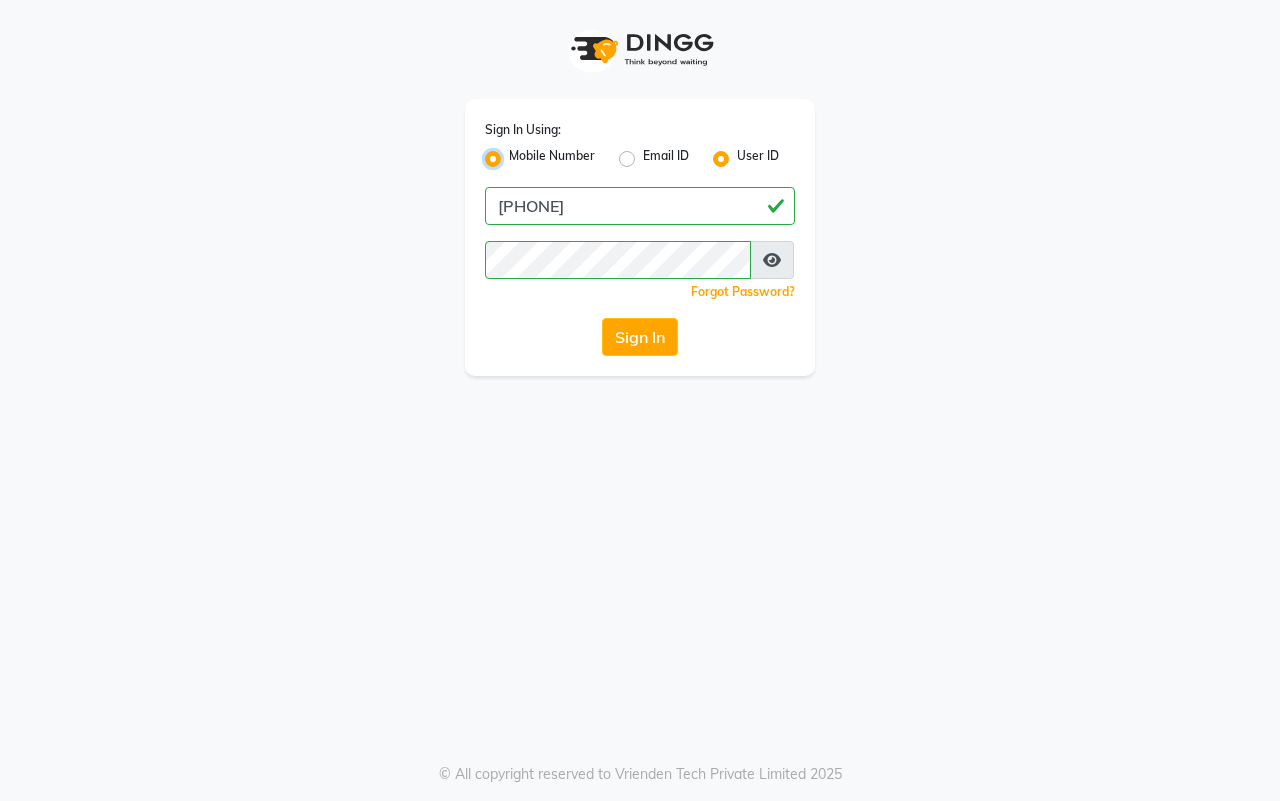 radio on "false" 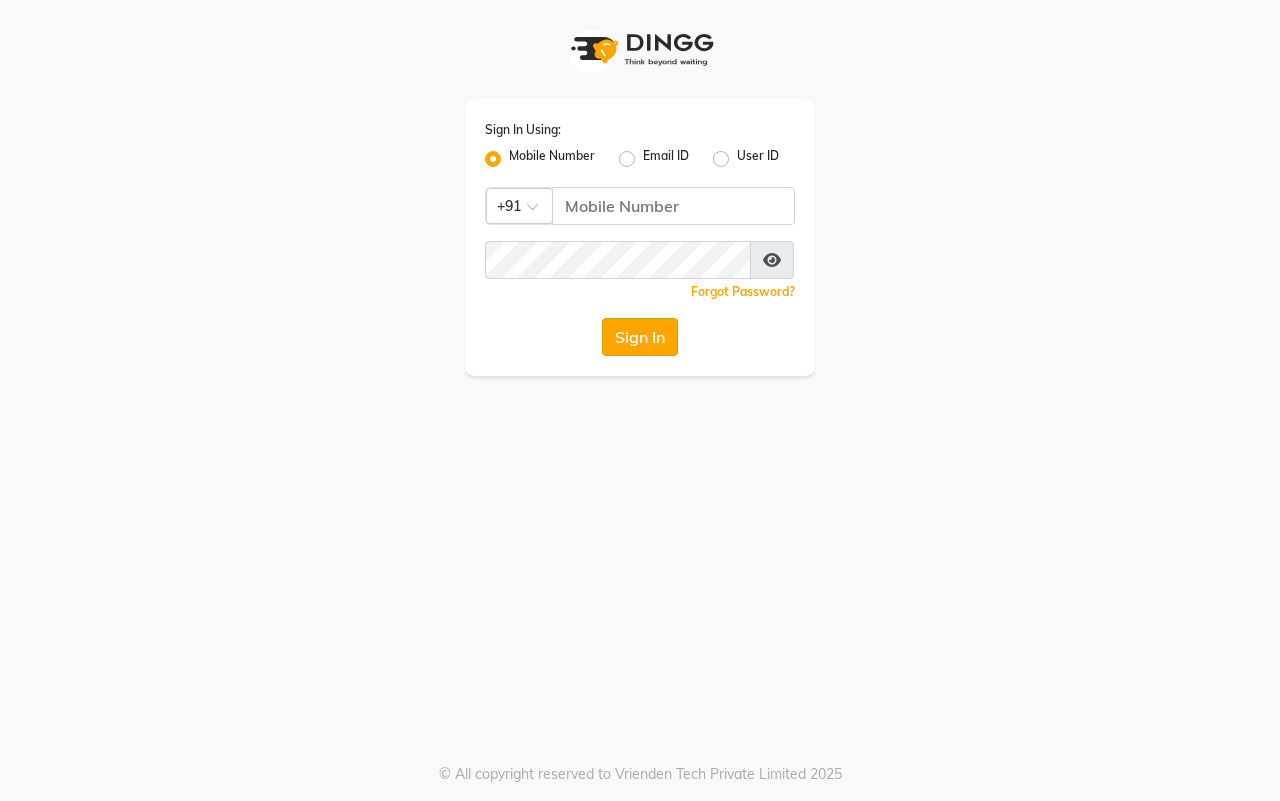 click on "Sign In" 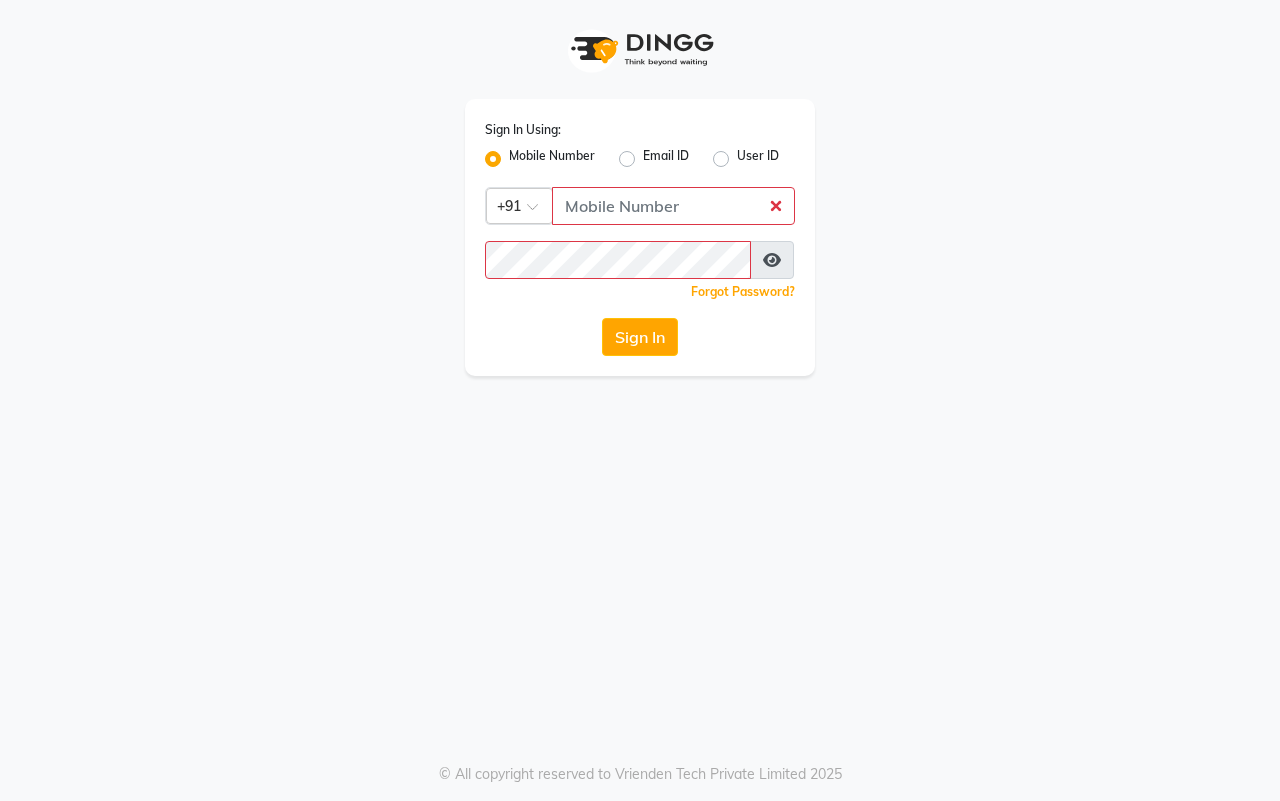 type 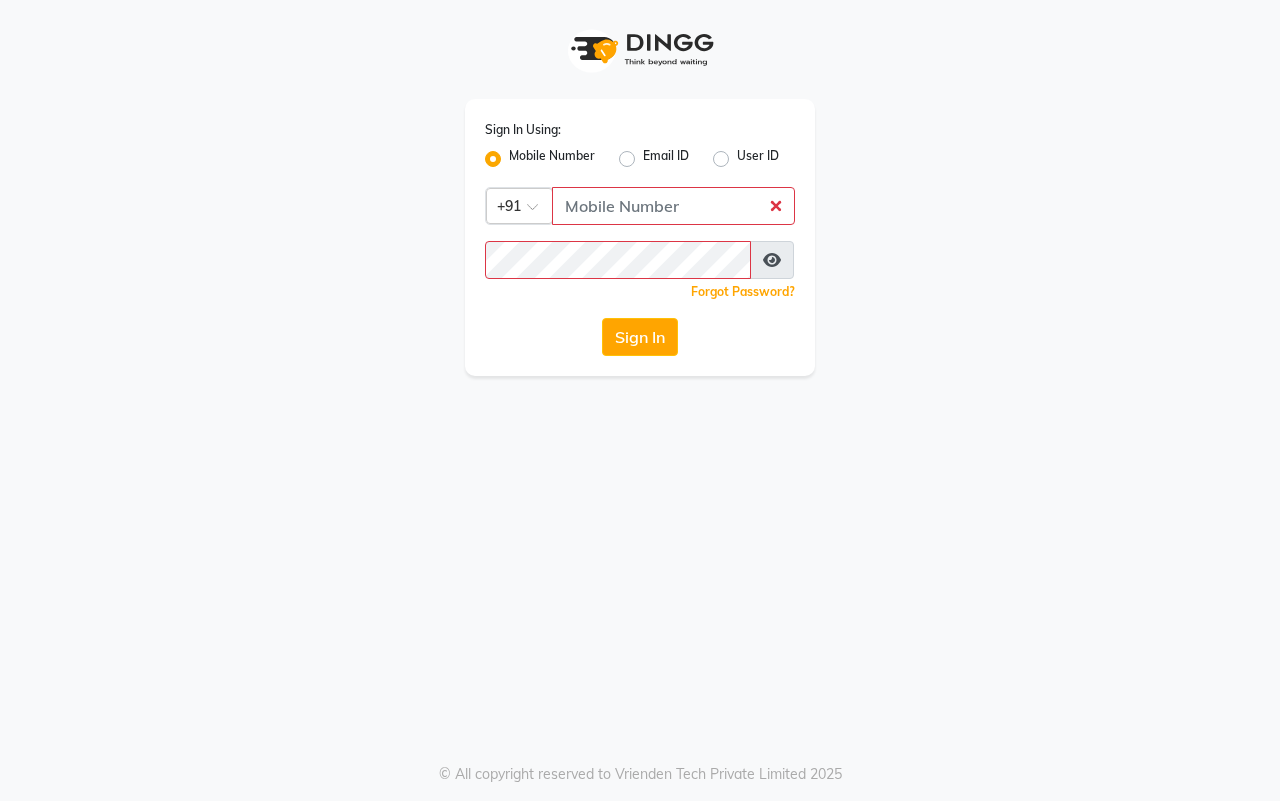 click on "User ID" 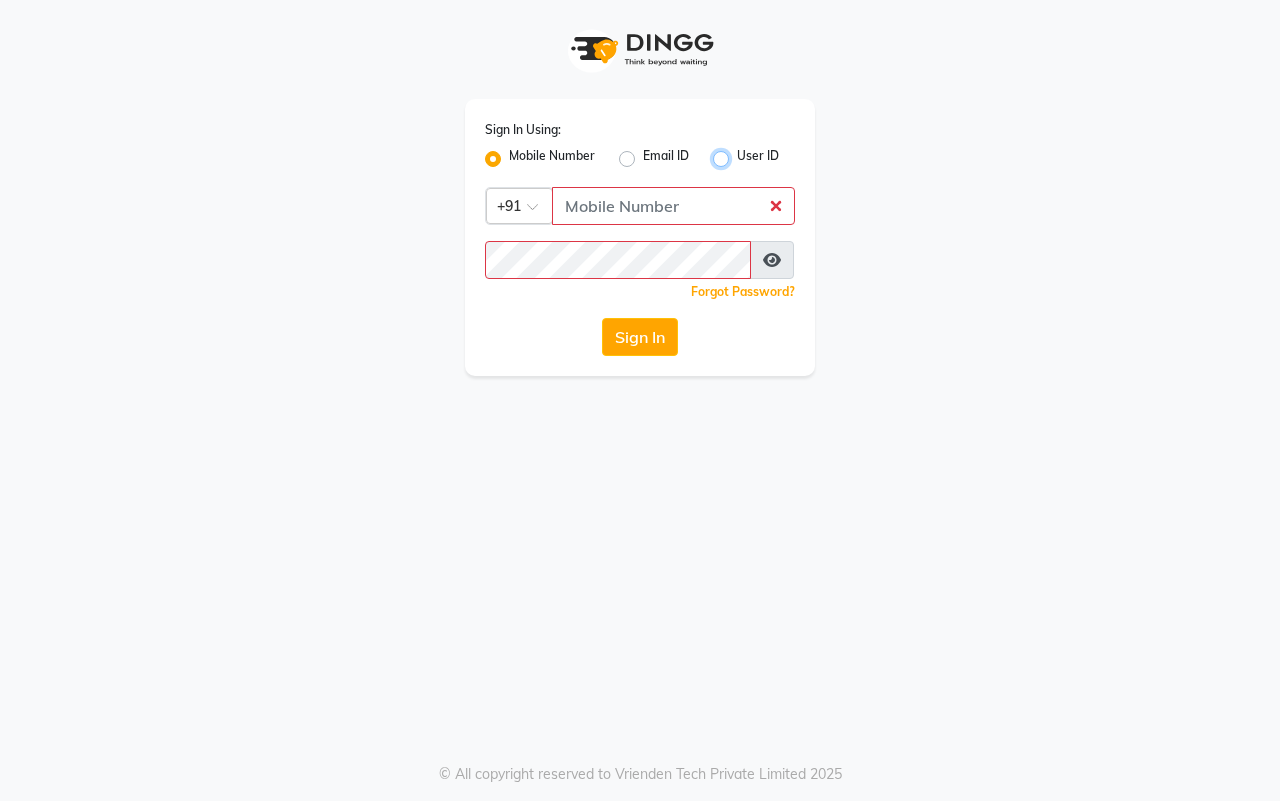 click on "User ID" at bounding box center (743, 153) 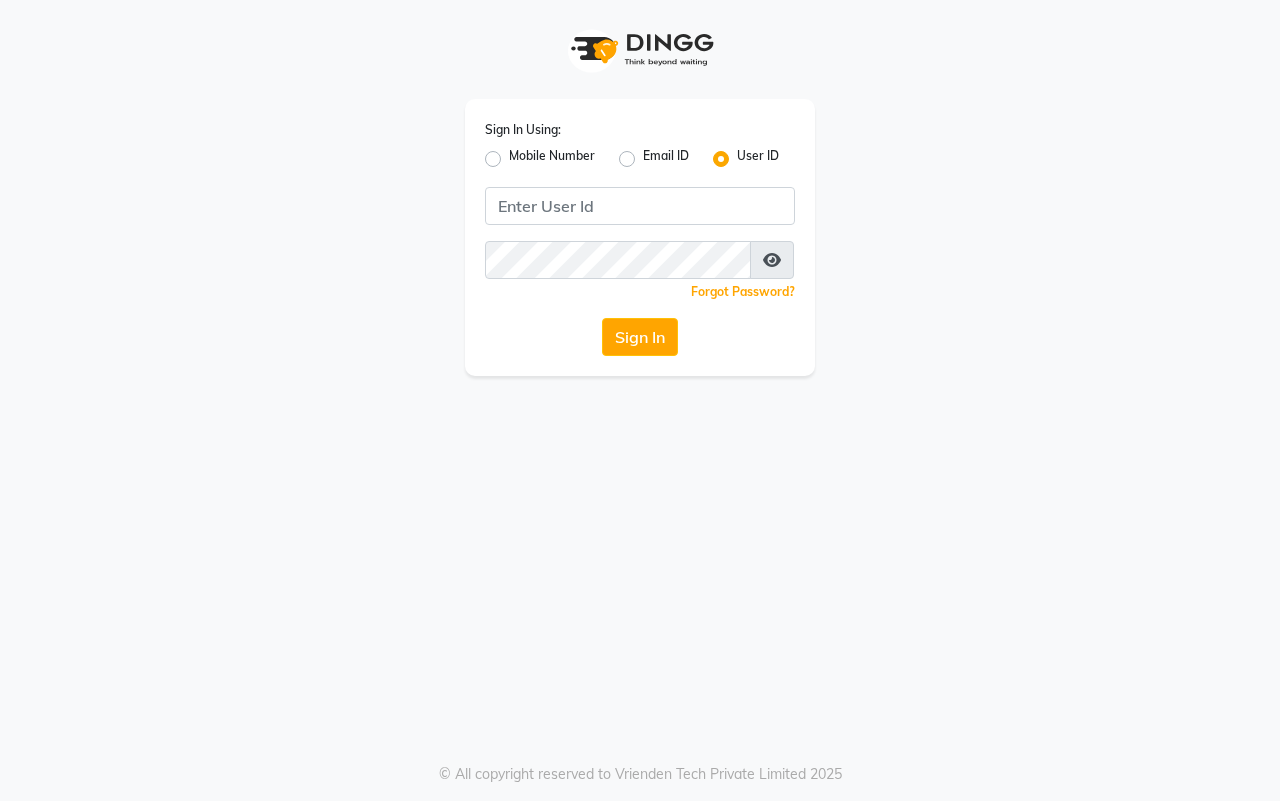 click on "Mobile Number" 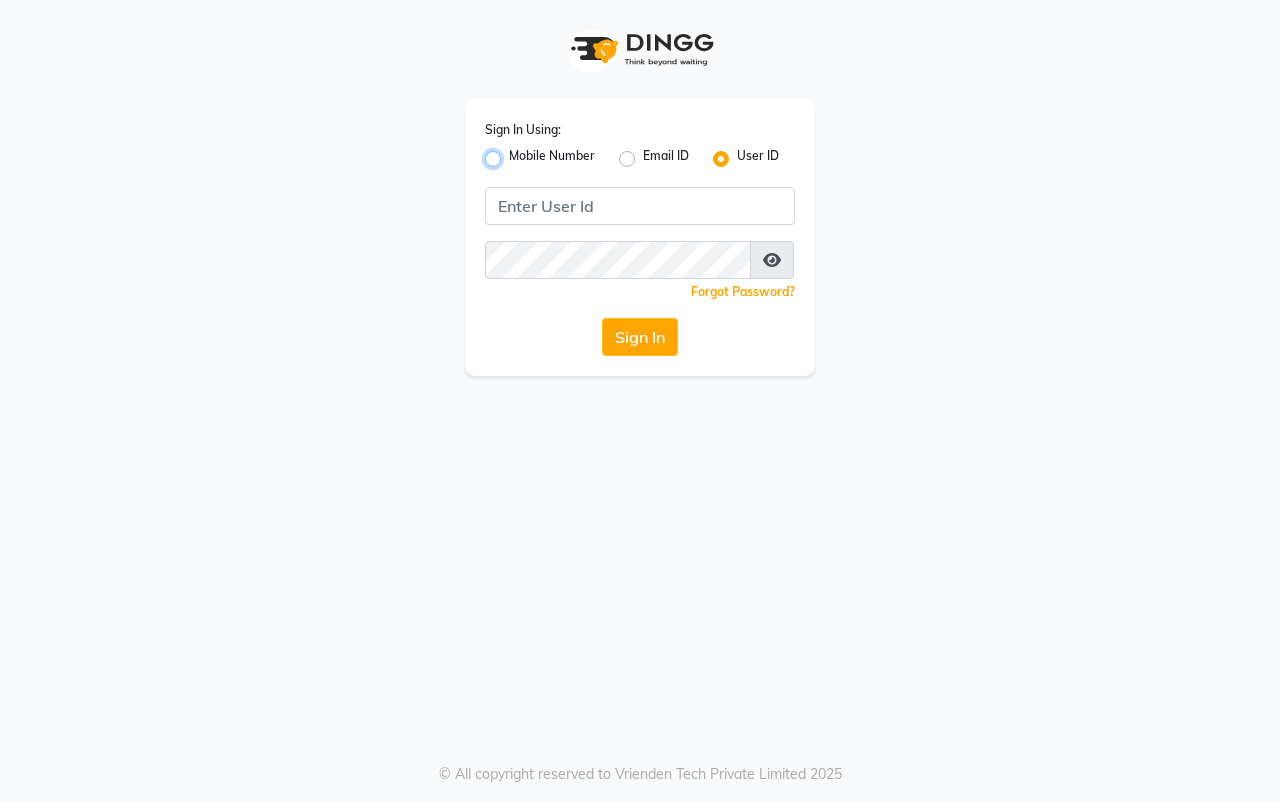 click on "Mobile Number" at bounding box center [515, 153] 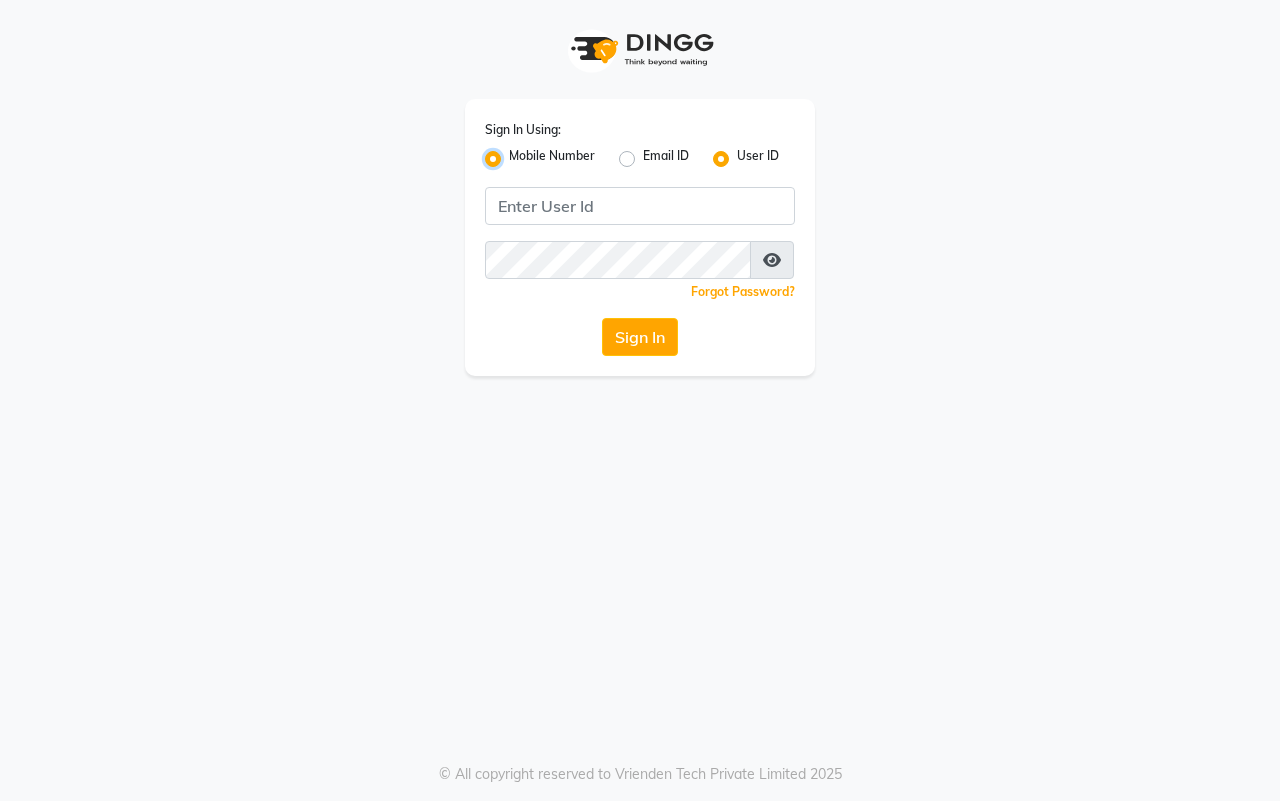 radio on "false" 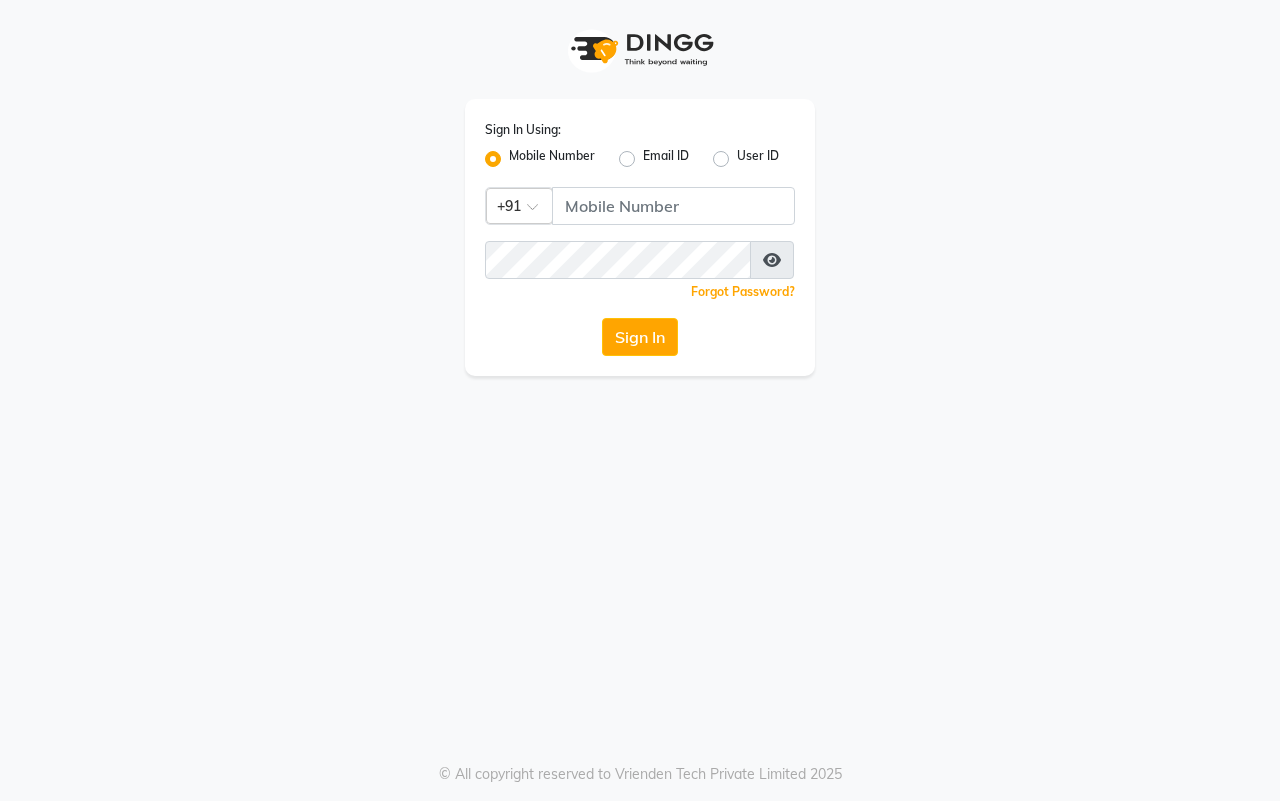 click on "Mobile Number Email ID User ID" 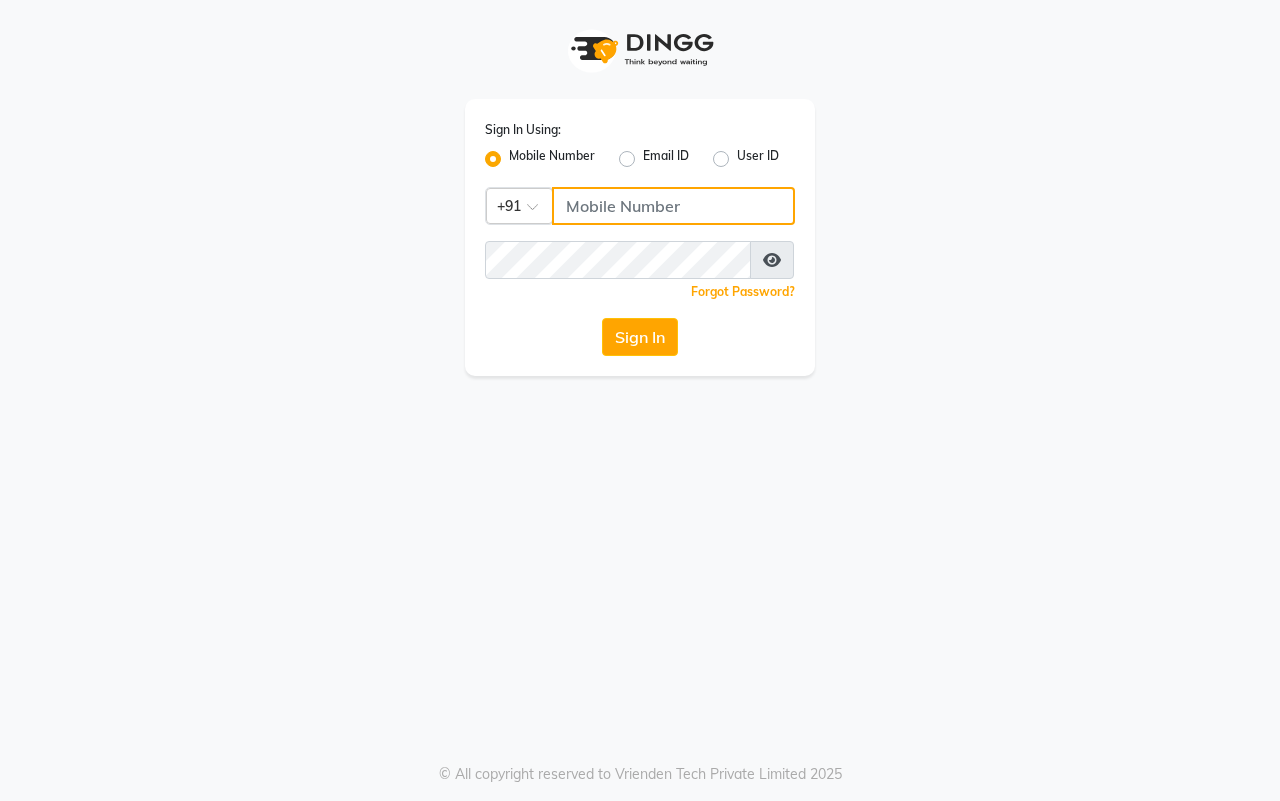 click 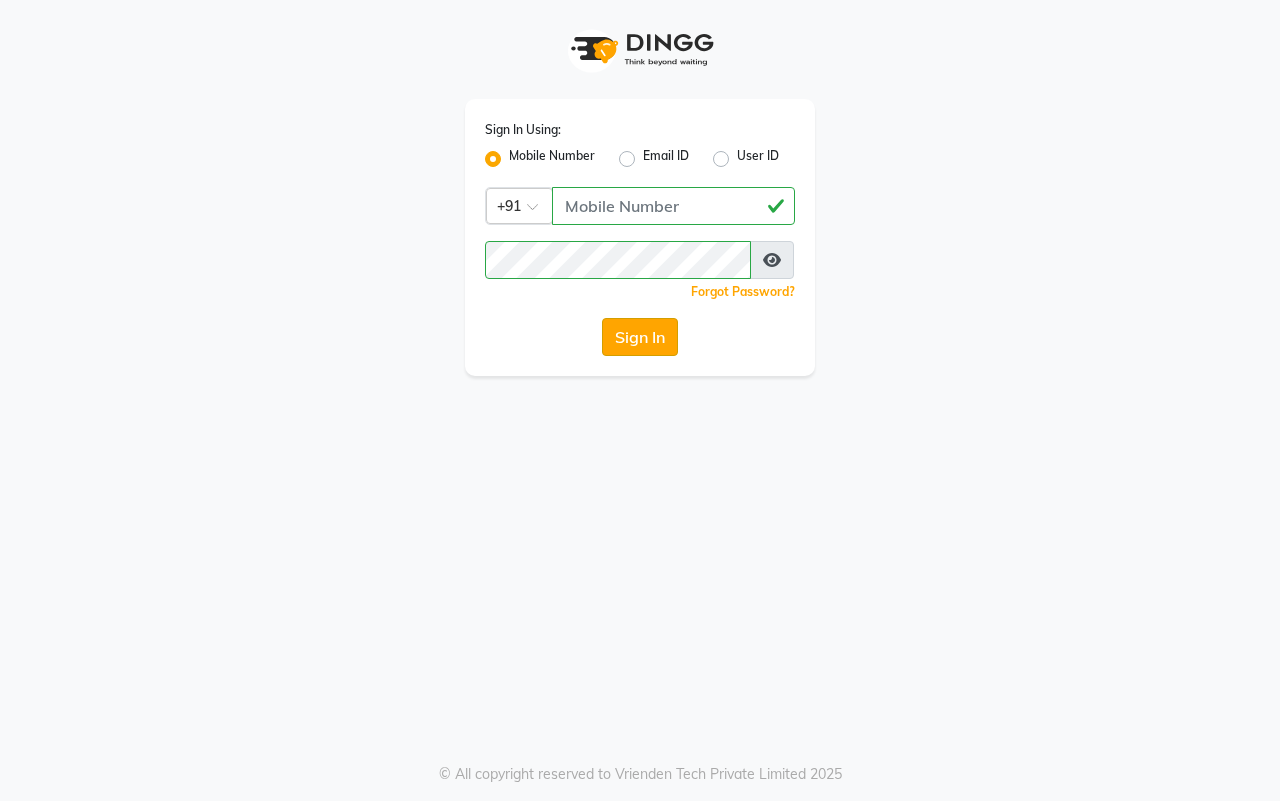 click on "Sign In" 